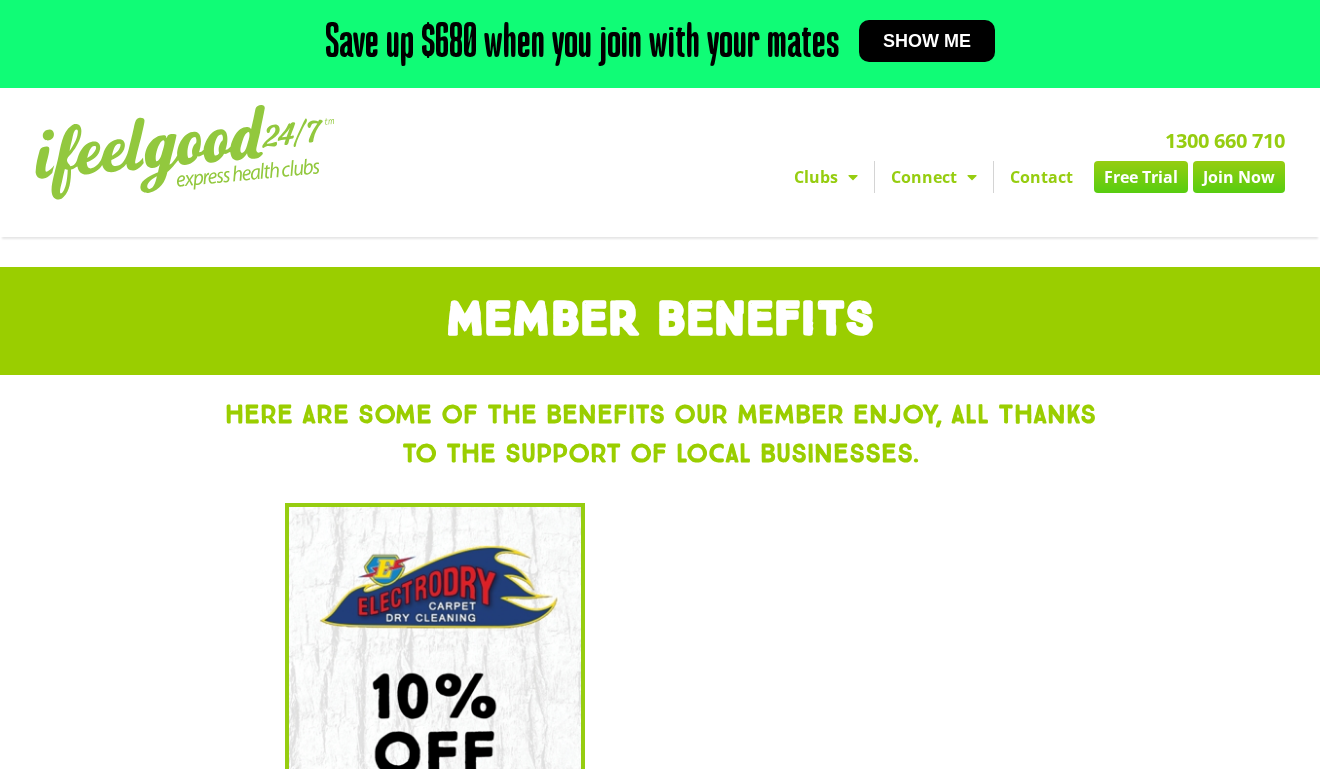 scroll, scrollTop: 300, scrollLeft: 0, axis: vertical 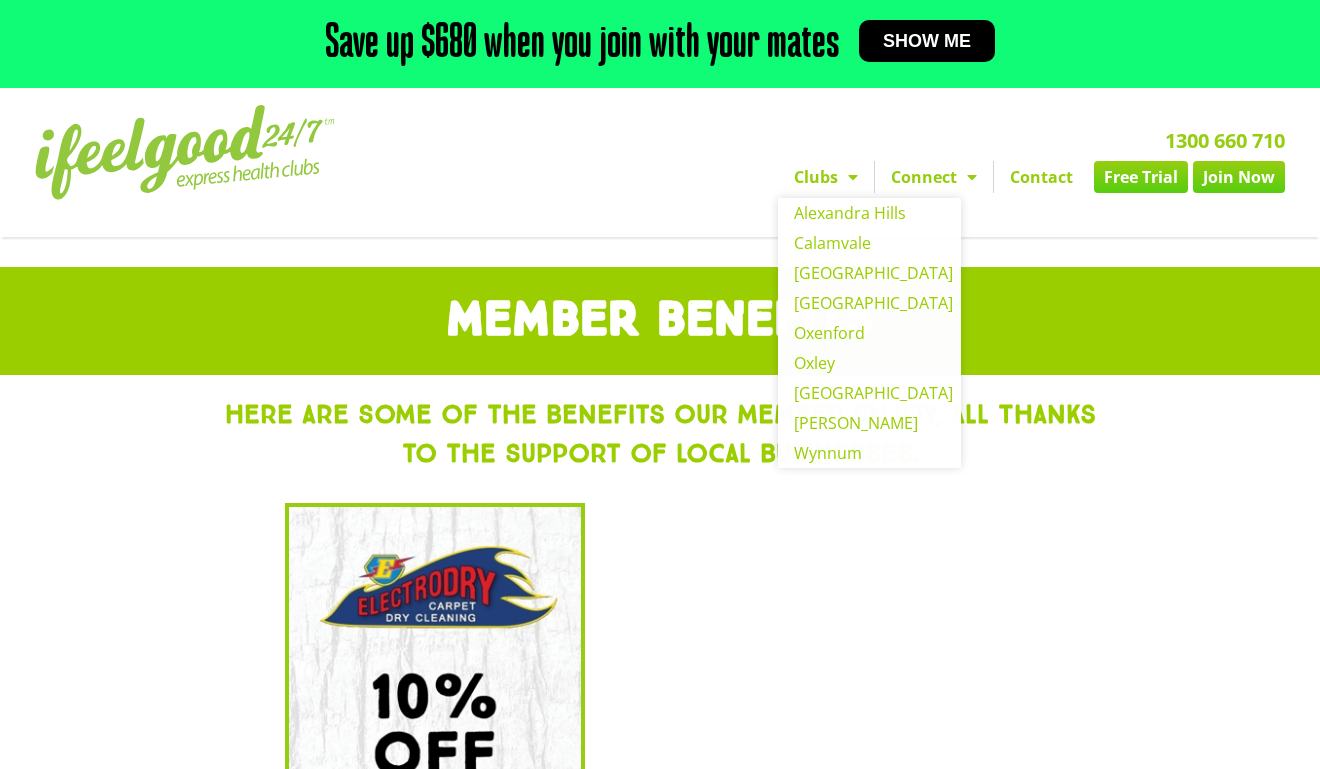 click on "Join Now" 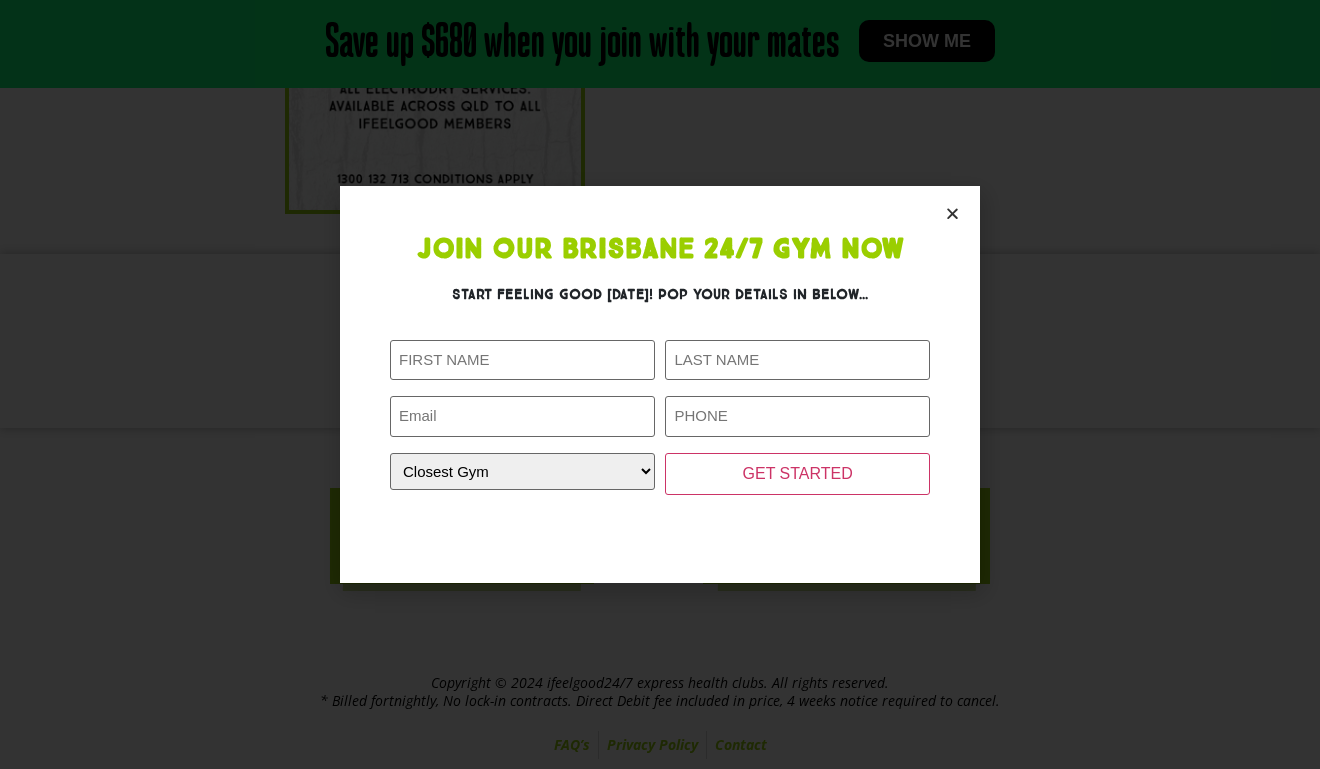 scroll, scrollTop: 735, scrollLeft: 0, axis: vertical 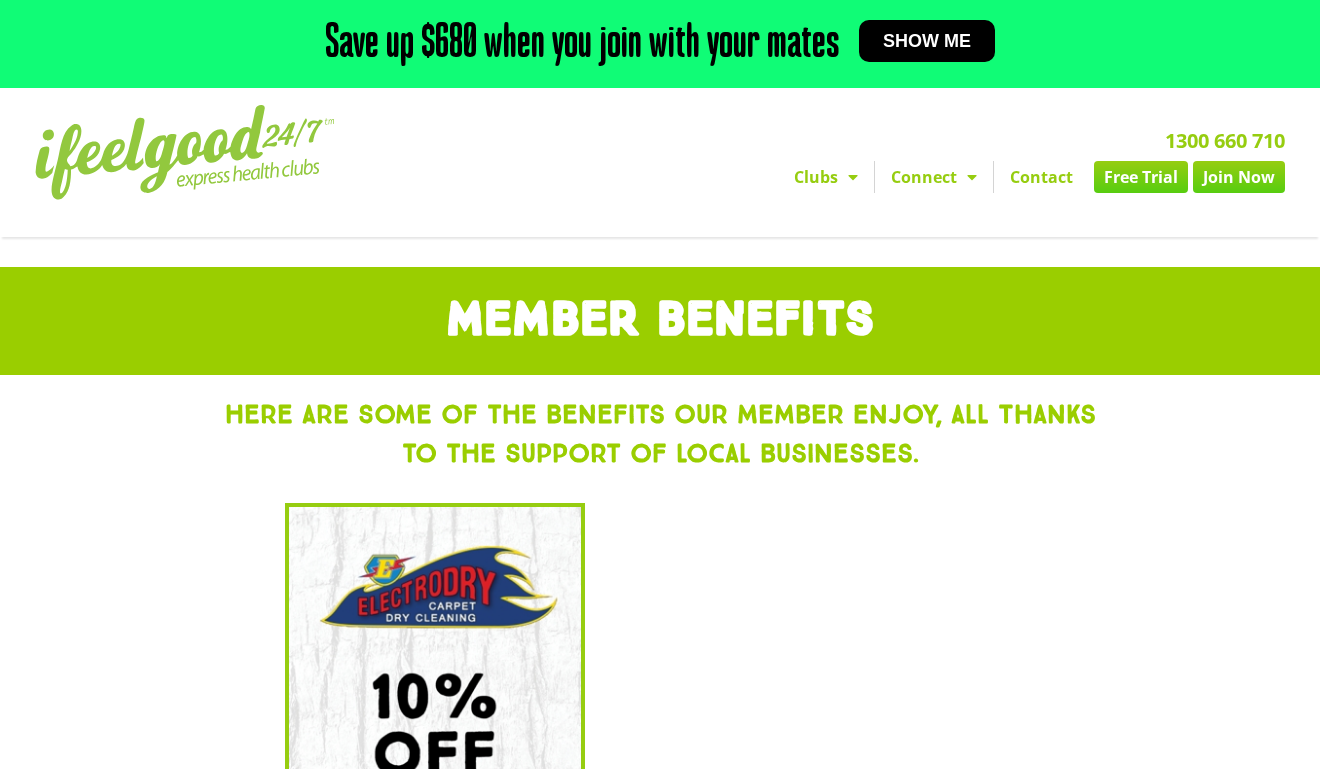 click on "Show me" at bounding box center (927, 41) 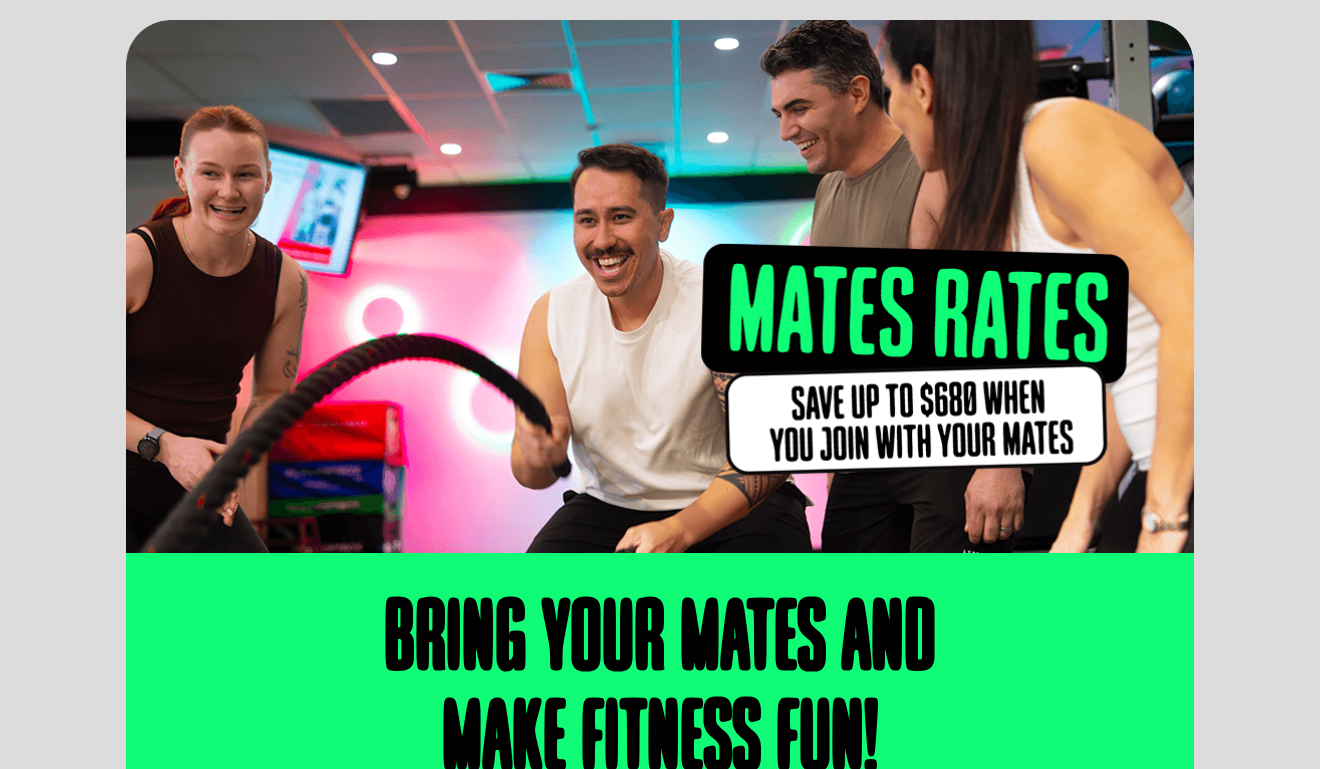 scroll, scrollTop: 0, scrollLeft: 0, axis: both 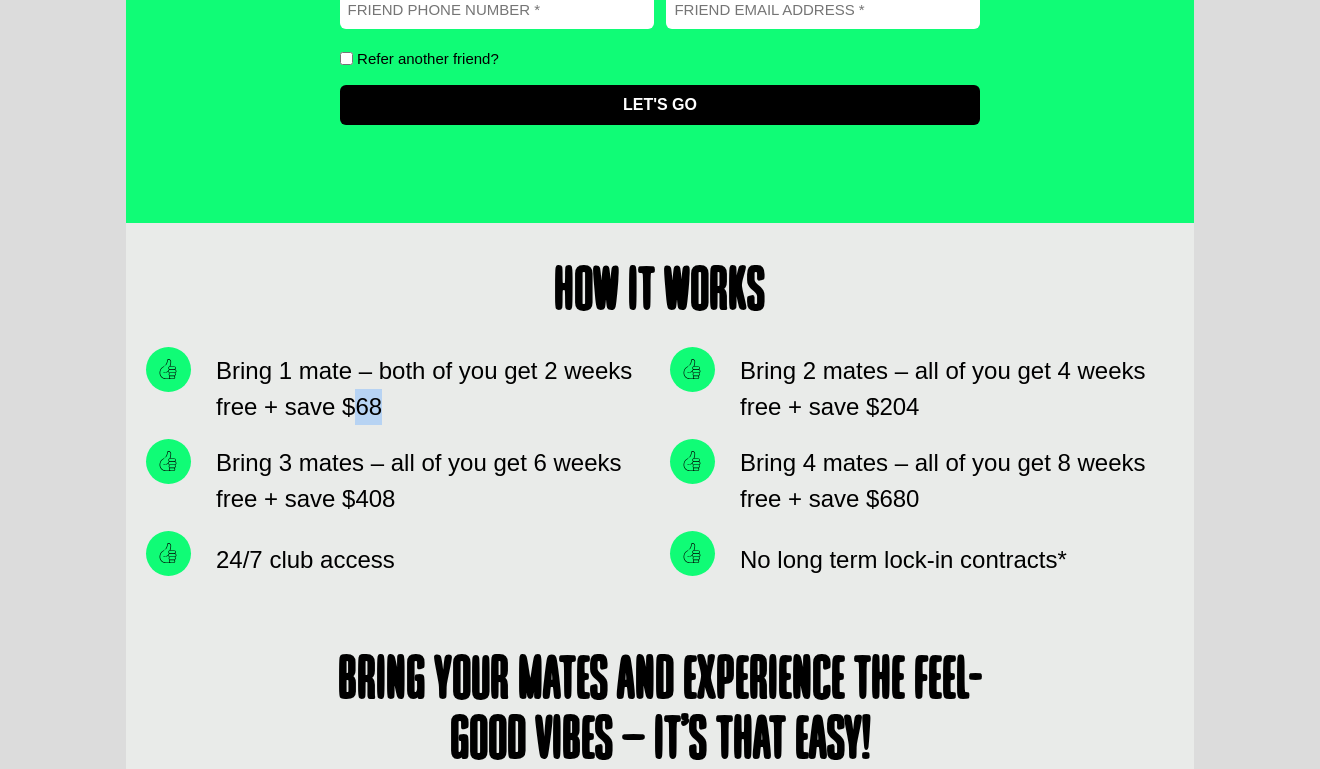 drag, startPoint x: 399, startPoint y: 413, endPoint x: 350, endPoint y: 409, distance: 49.162994 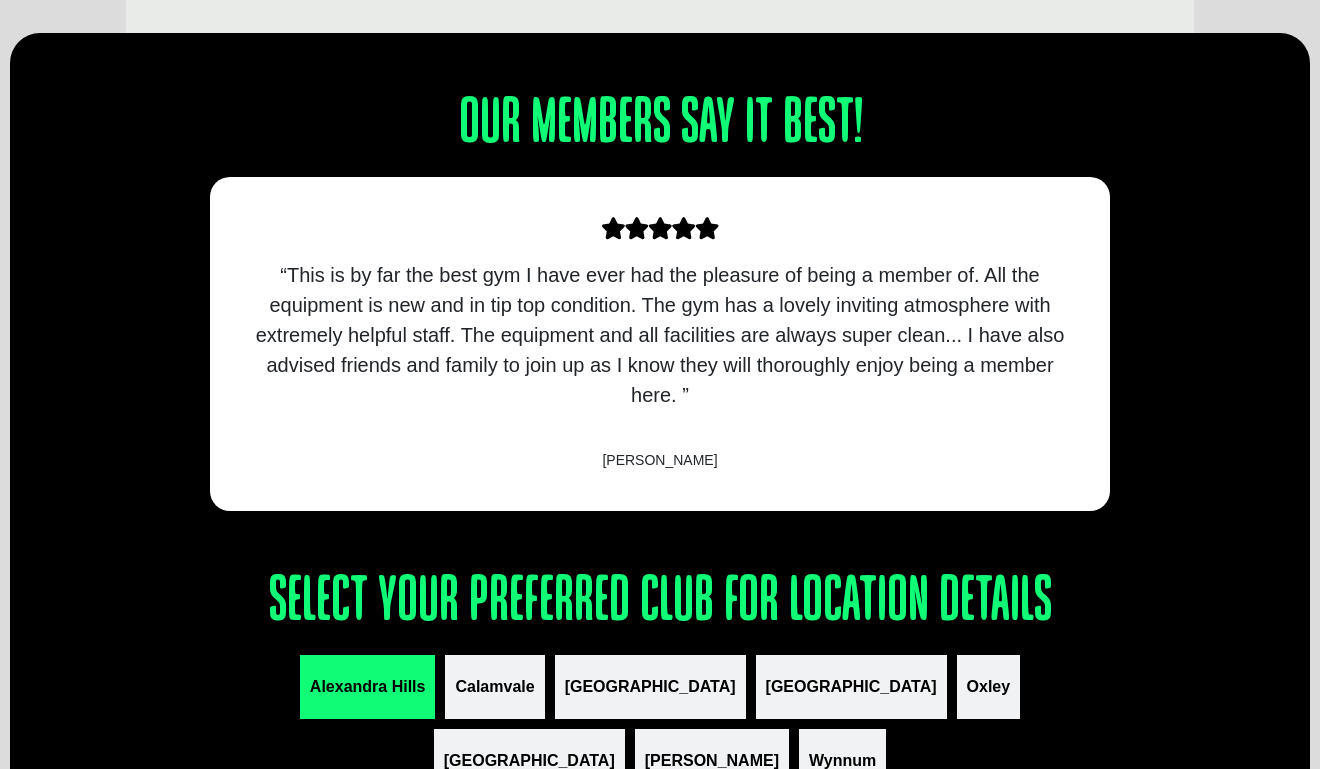 scroll, scrollTop: 1900, scrollLeft: 0, axis: vertical 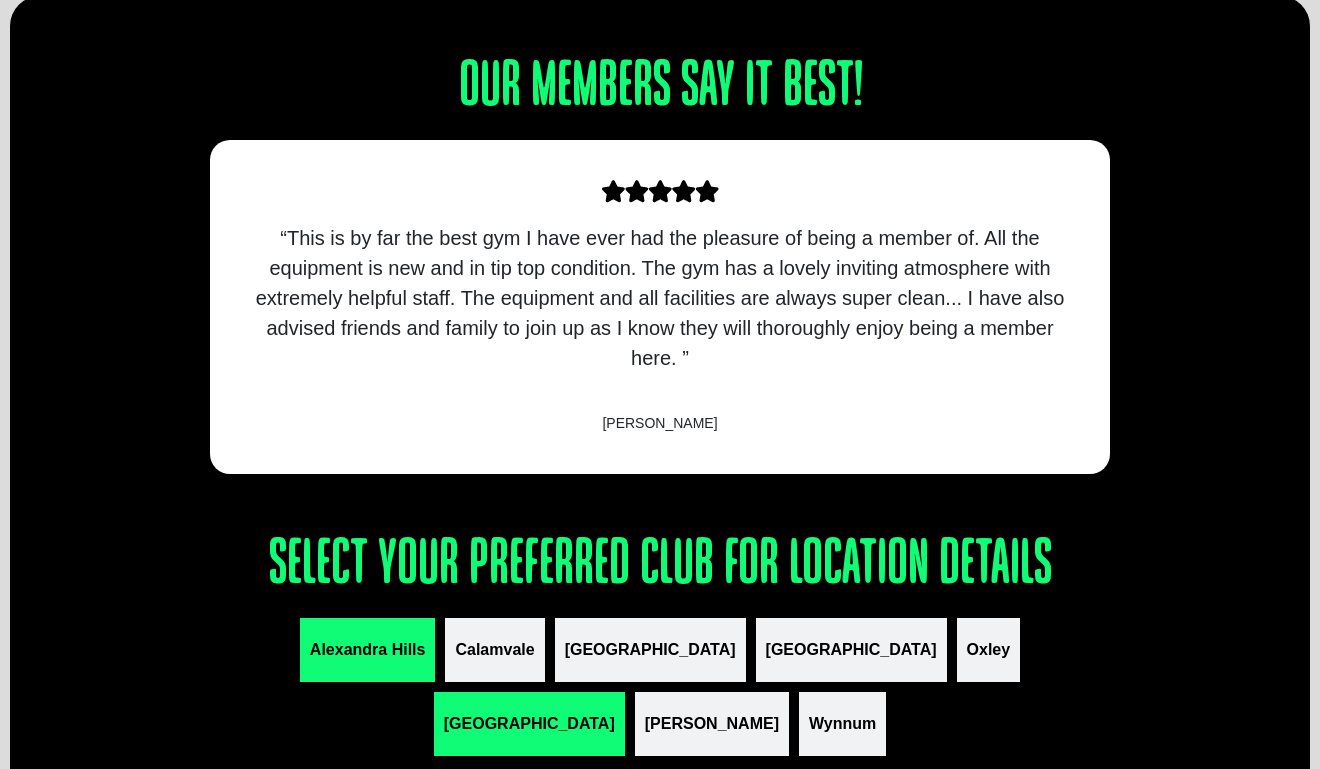 click on "[GEOGRAPHIC_DATA]" at bounding box center [529, 724] 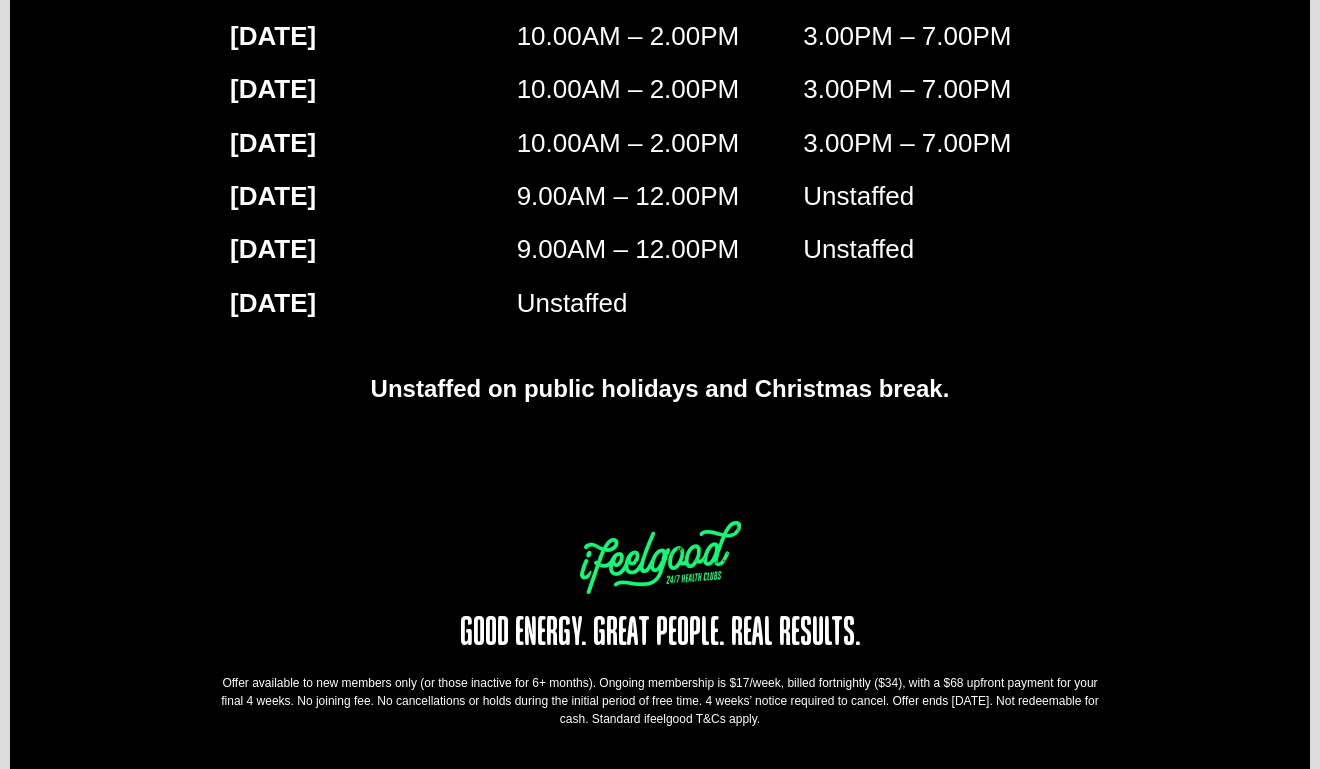 scroll, scrollTop: 3197, scrollLeft: 0, axis: vertical 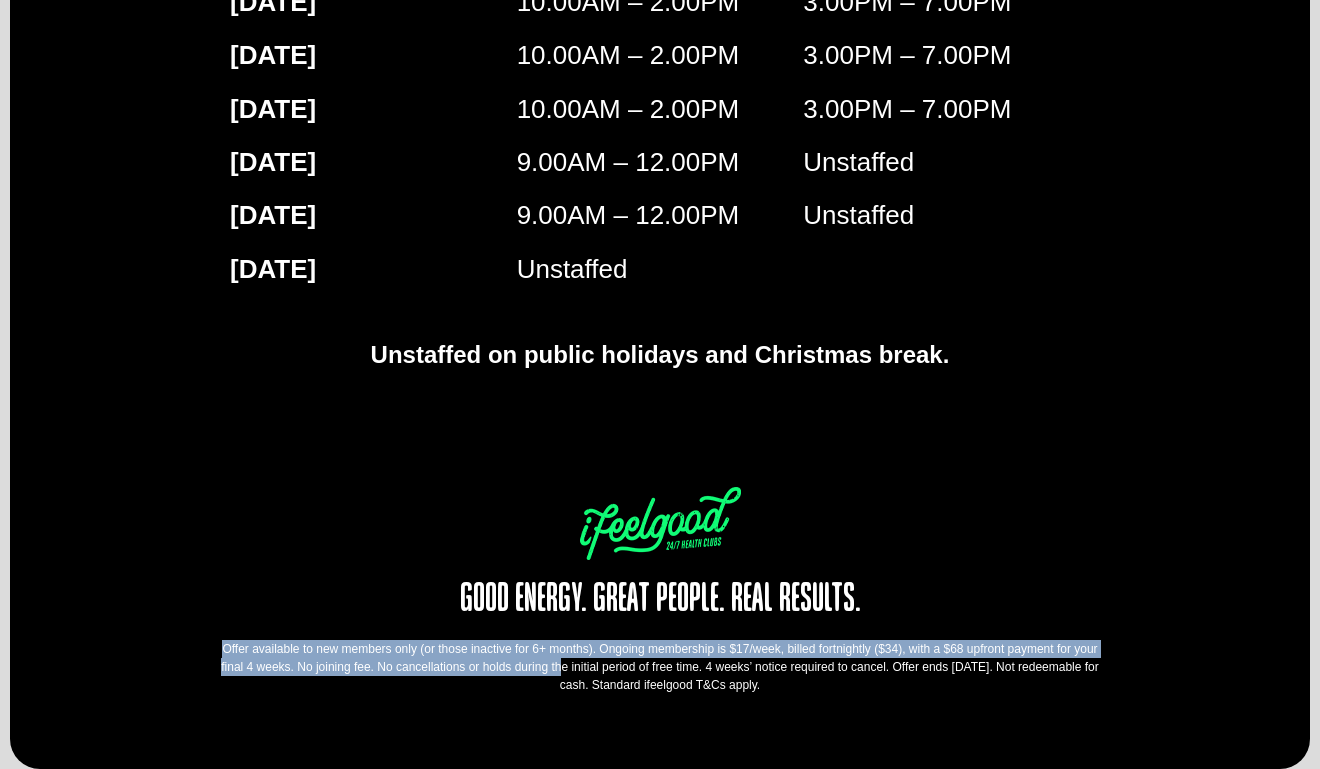 drag, startPoint x: 221, startPoint y: 649, endPoint x: 556, endPoint y: 666, distance: 335.43106 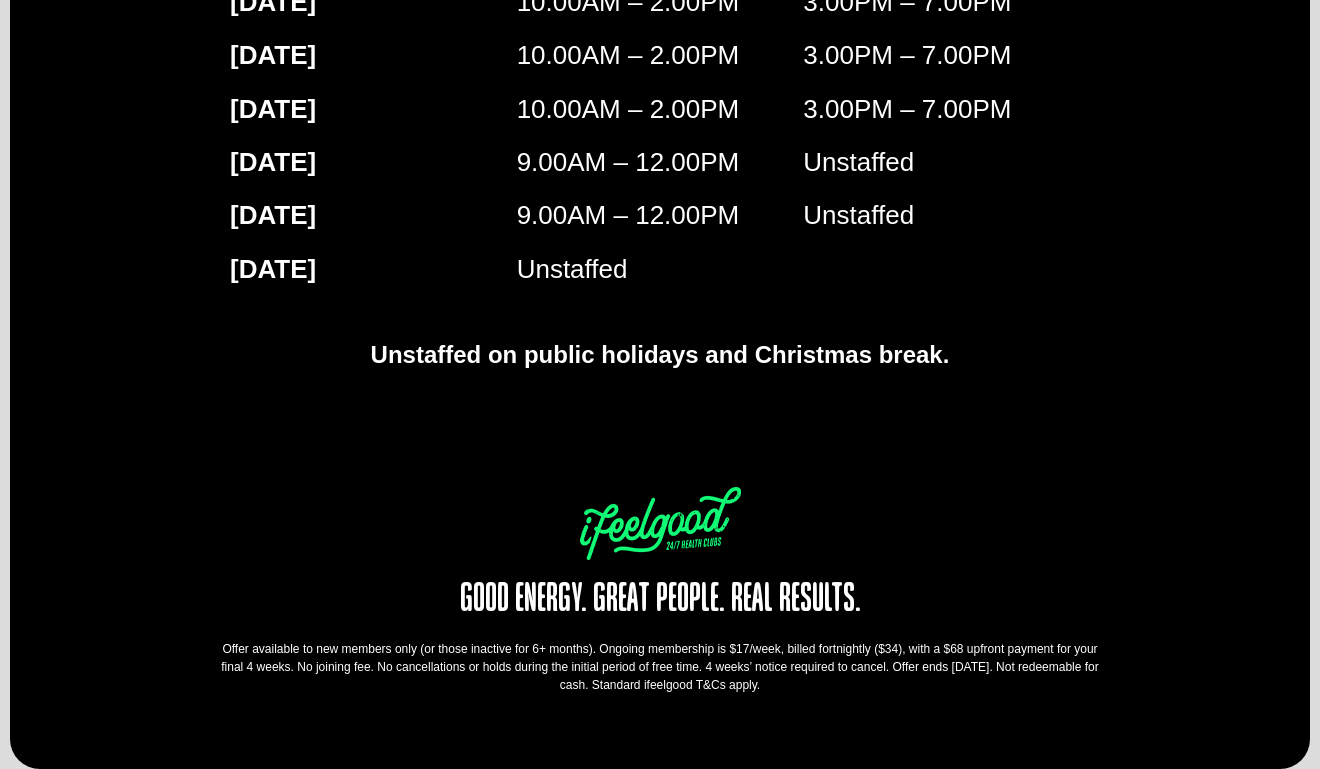 click on "Offer available to new members only (or those inactive for 6+ months). Ongoing membership is $17/week, billed fortnightly ($34), with a $68 upfront payment for your final 4 weeks. No joining fee. No cancellations or holds during the initial period of free time. 4 weeks’ notice required to cancel. Offer ends [DATE]. Not redeemable for cash. Standard ifeelgood T&Cs apply." at bounding box center [660, 667] 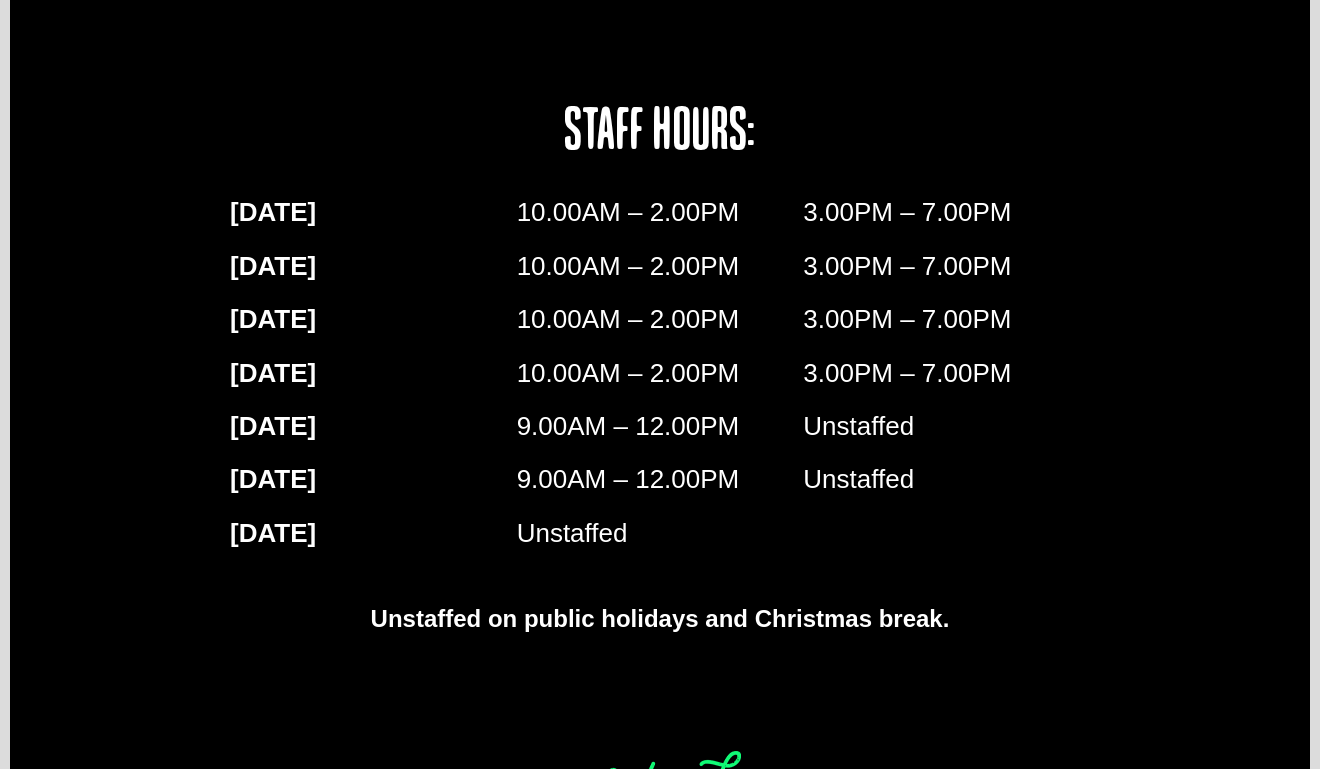 scroll, scrollTop: 2897, scrollLeft: 0, axis: vertical 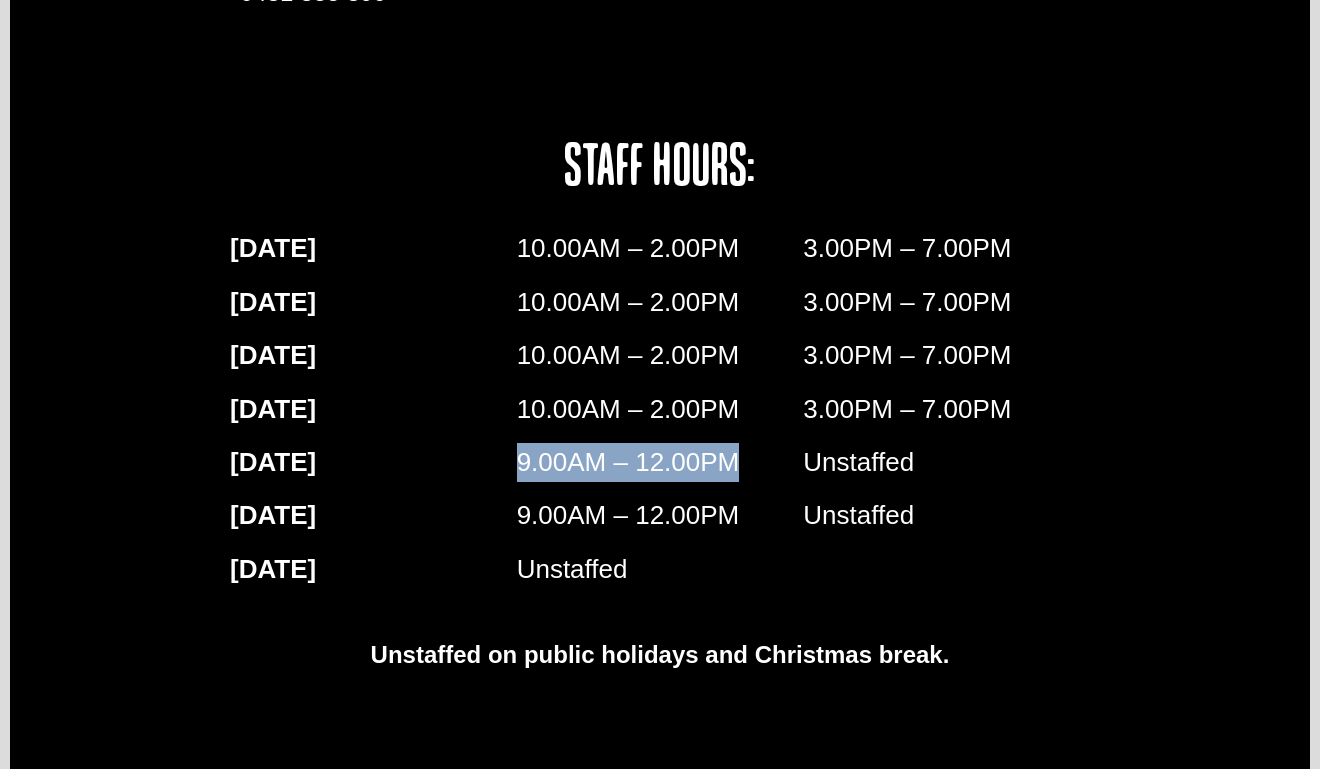 drag, startPoint x: 511, startPoint y: 454, endPoint x: 754, endPoint y: 458, distance: 243.03291 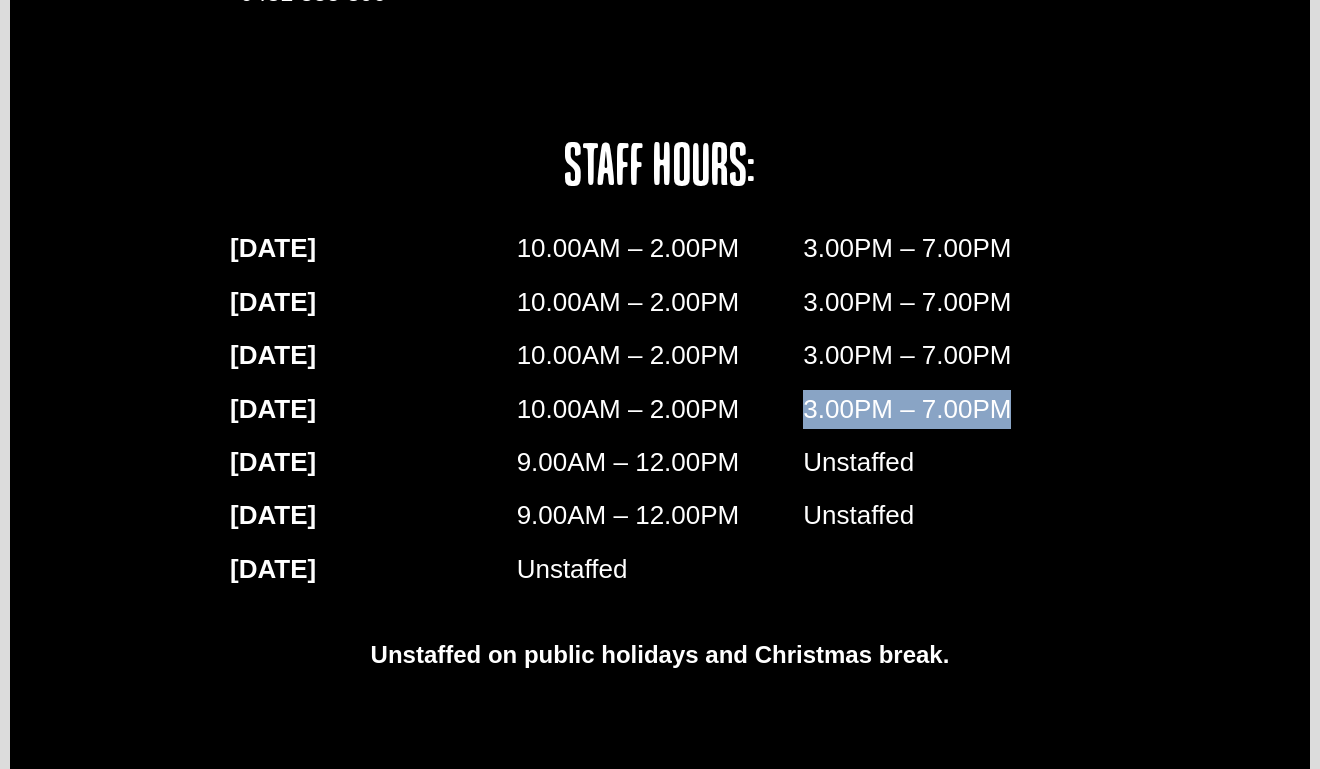 drag, startPoint x: 806, startPoint y: 402, endPoint x: 1055, endPoint y: 410, distance: 249.12848 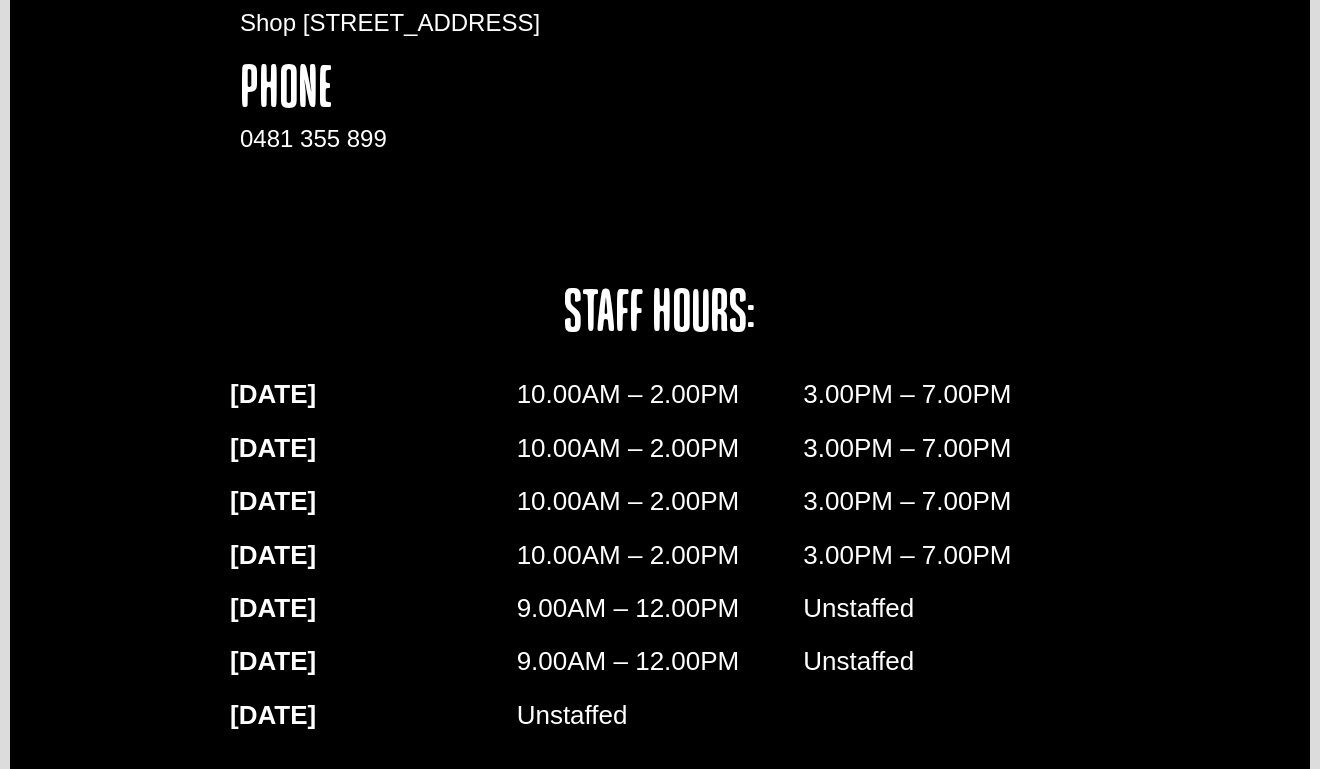 scroll, scrollTop: 2797, scrollLeft: 0, axis: vertical 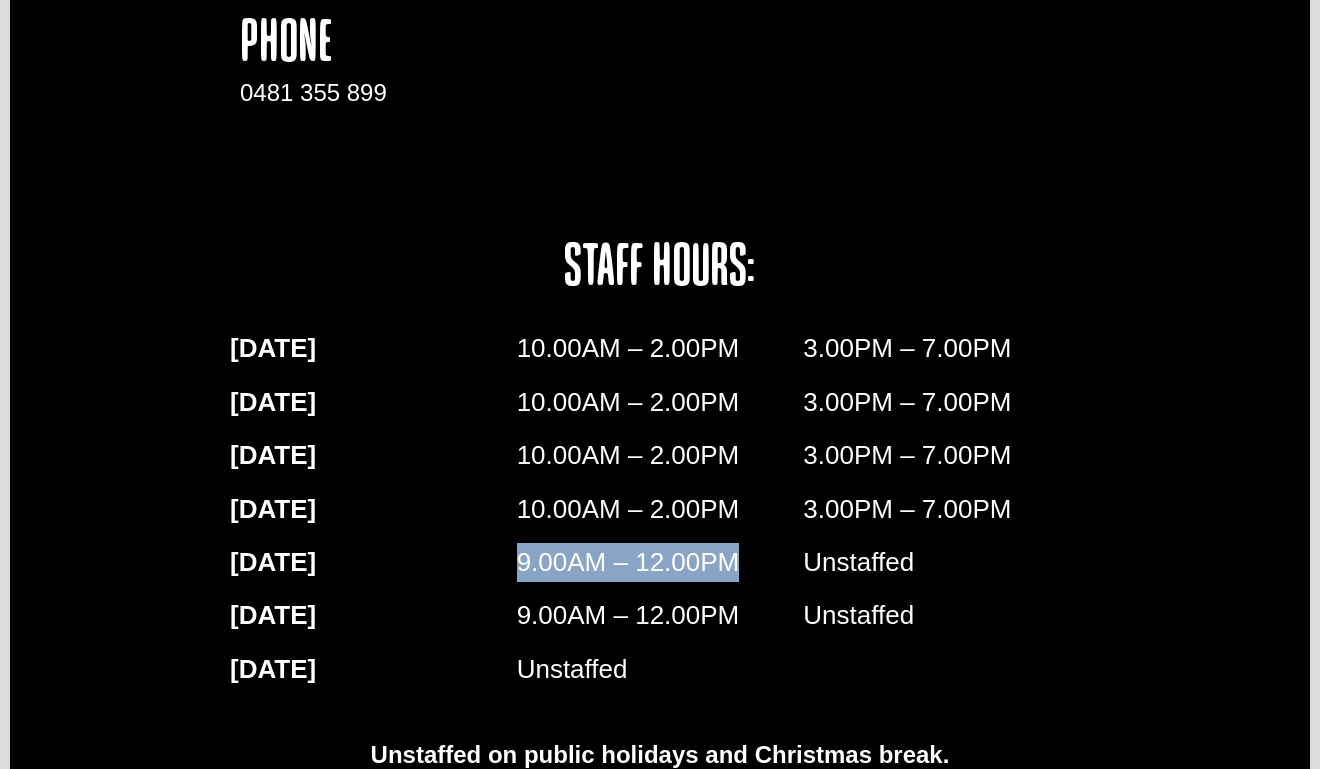 drag, startPoint x: 515, startPoint y: 554, endPoint x: 756, endPoint y: 560, distance: 241.07468 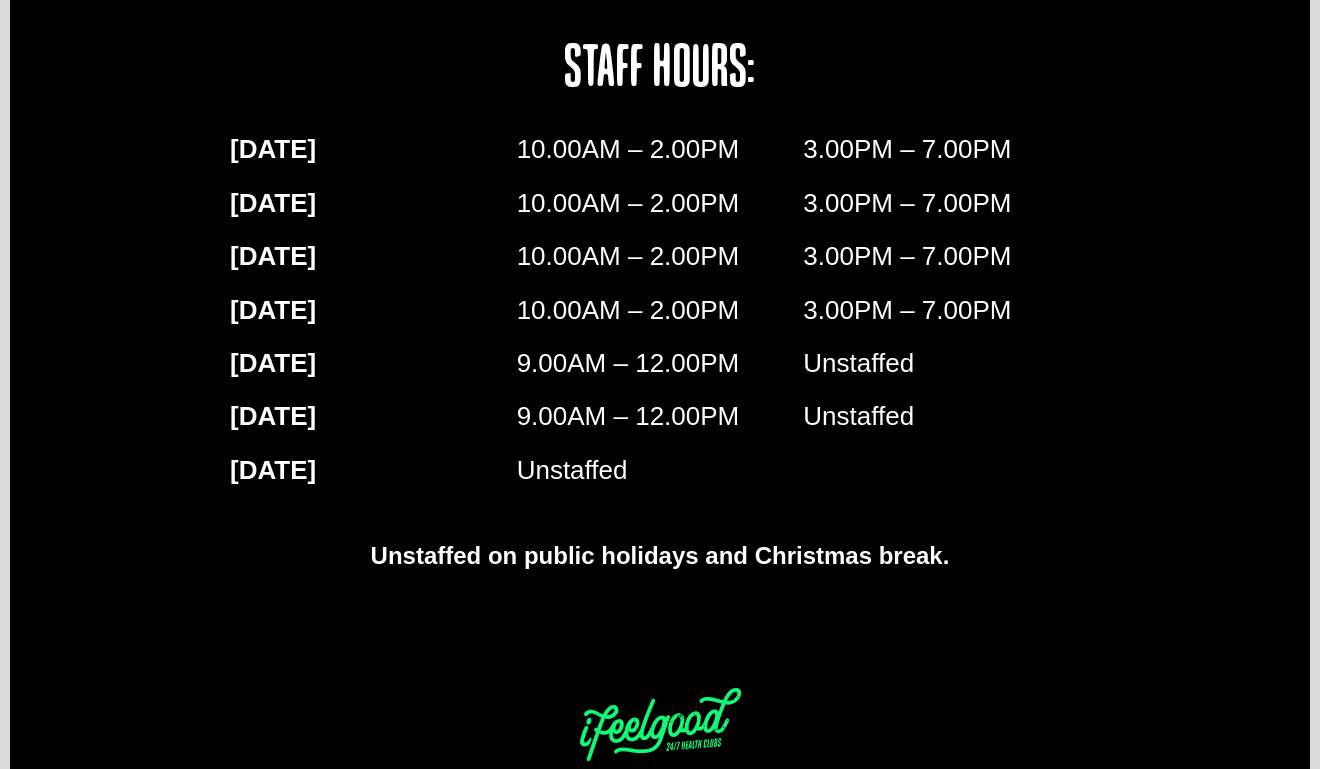 scroll, scrollTop: 2997, scrollLeft: 0, axis: vertical 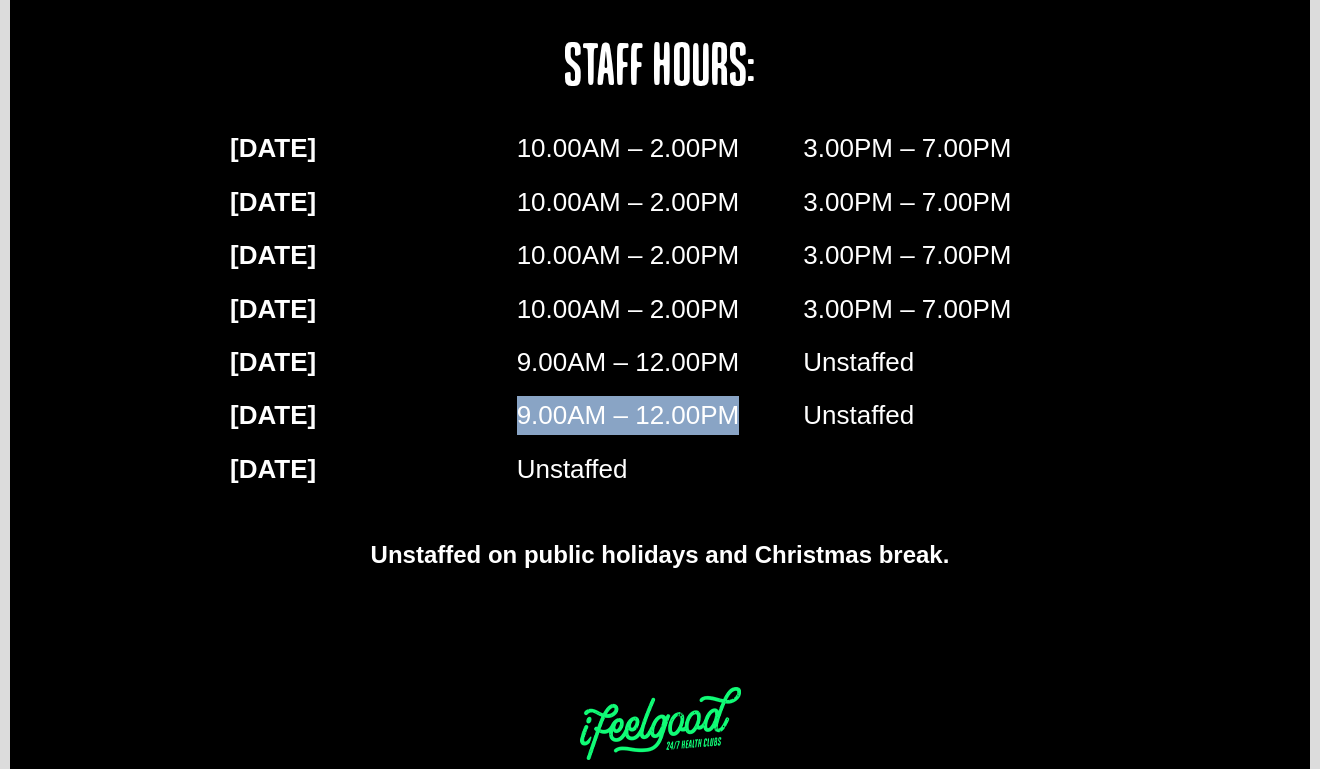 drag, startPoint x: 517, startPoint y: 409, endPoint x: 738, endPoint y: 414, distance: 221.05655 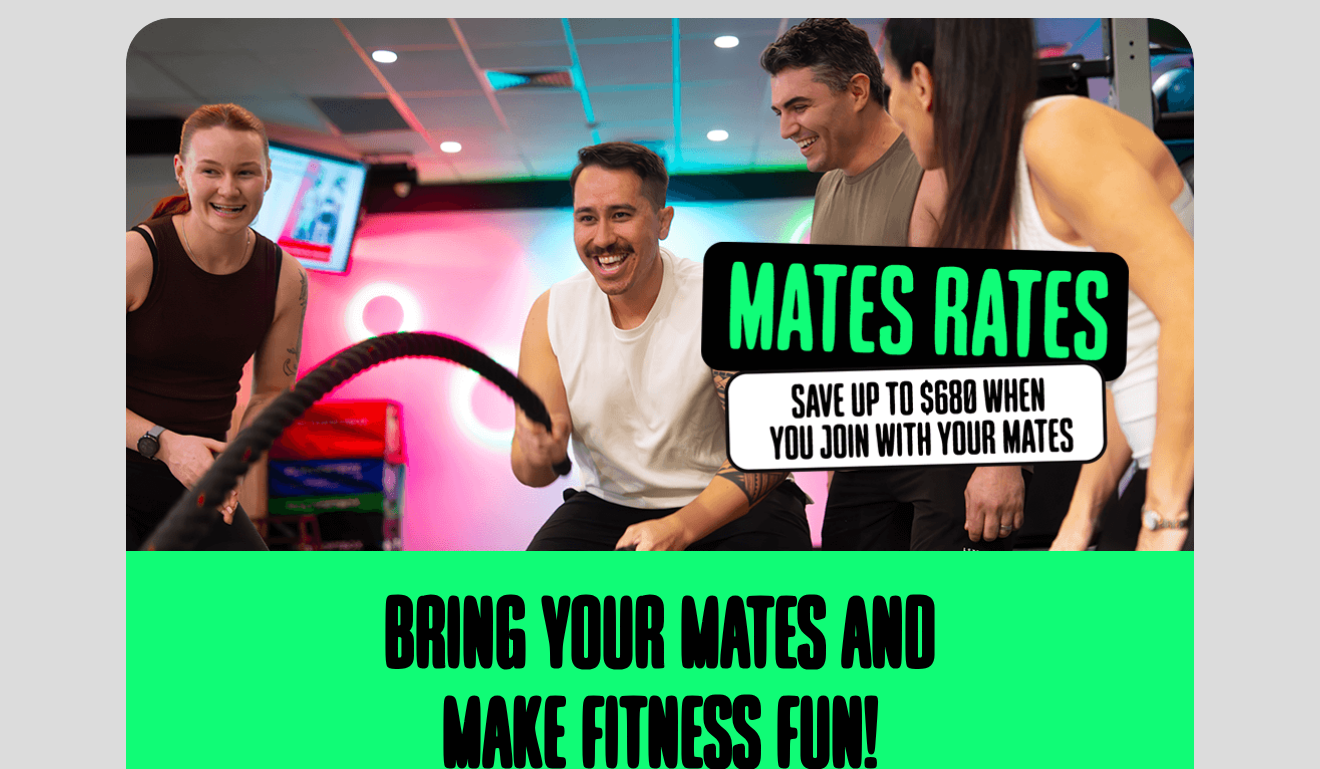 scroll, scrollTop: 0, scrollLeft: 0, axis: both 